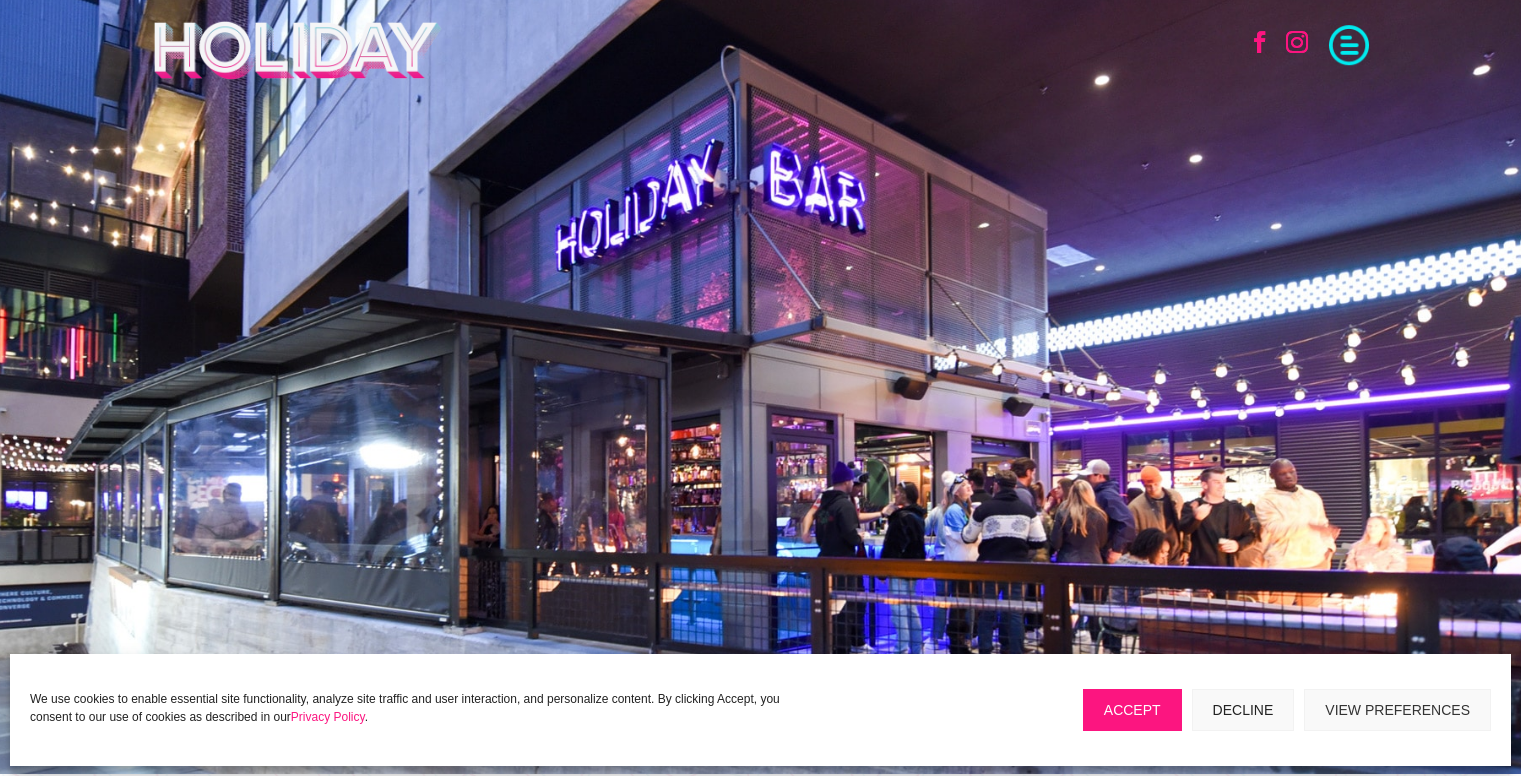 scroll, scrollTop: 0, scrollLeft: 0, axis: both 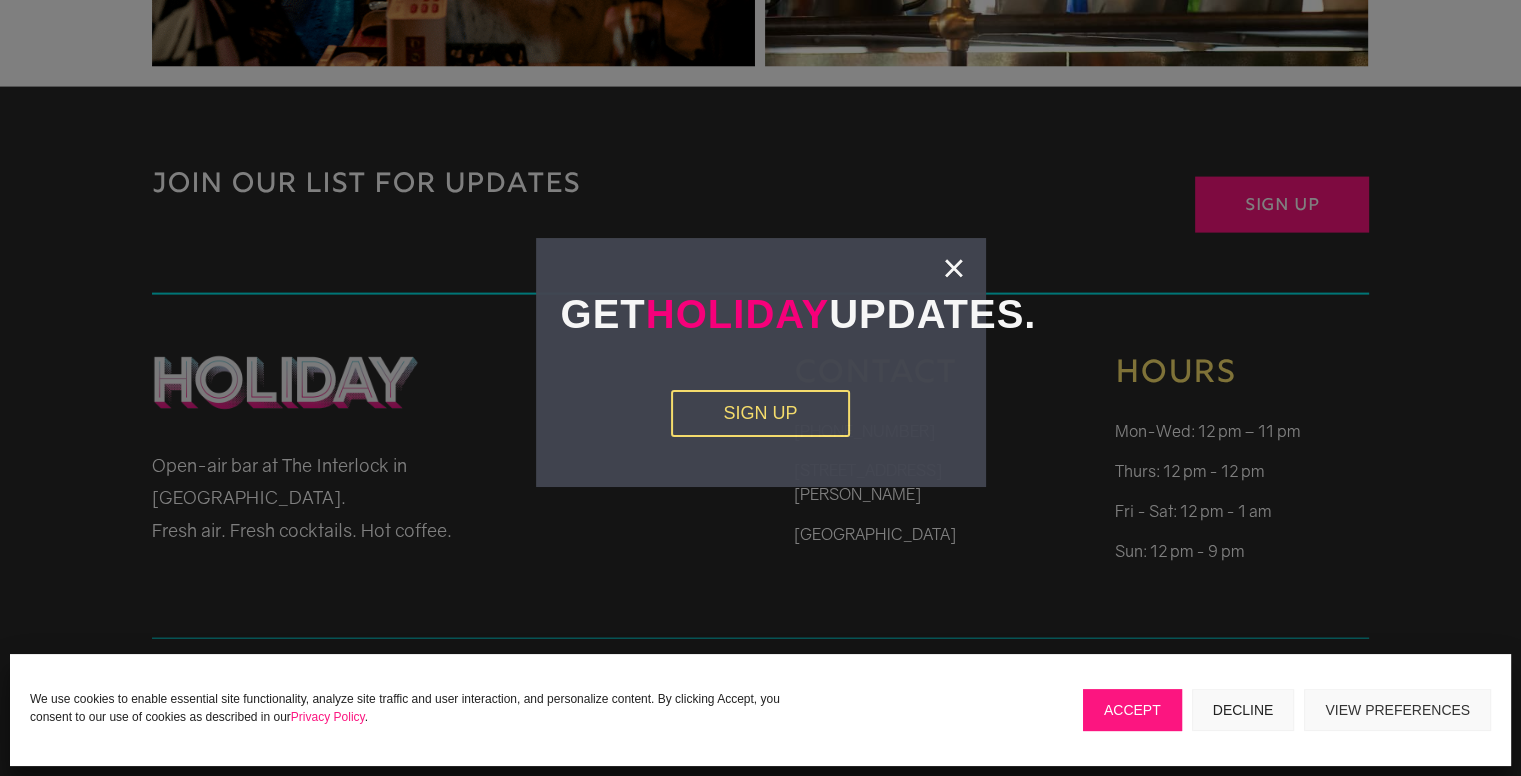 click on "Manage Consent
We use cookies to enable essential site functionality, analyze site traffic and user interaction, and personalize content. By clicking Accept, you consent to our use of cookies as described in our  Privacy Policy .
Functional
Functional
Always active
The technical storage or access is strictly necessary for the legitimate purpose of enabling the use of a specific service explicitly requested by the subscriber or user, or for the sole purpose of carrying out the transmission of a communication over an electronic communications network.
Preferences
Preferences
Statistics
Statistics" at bounding box center [760, -1772] 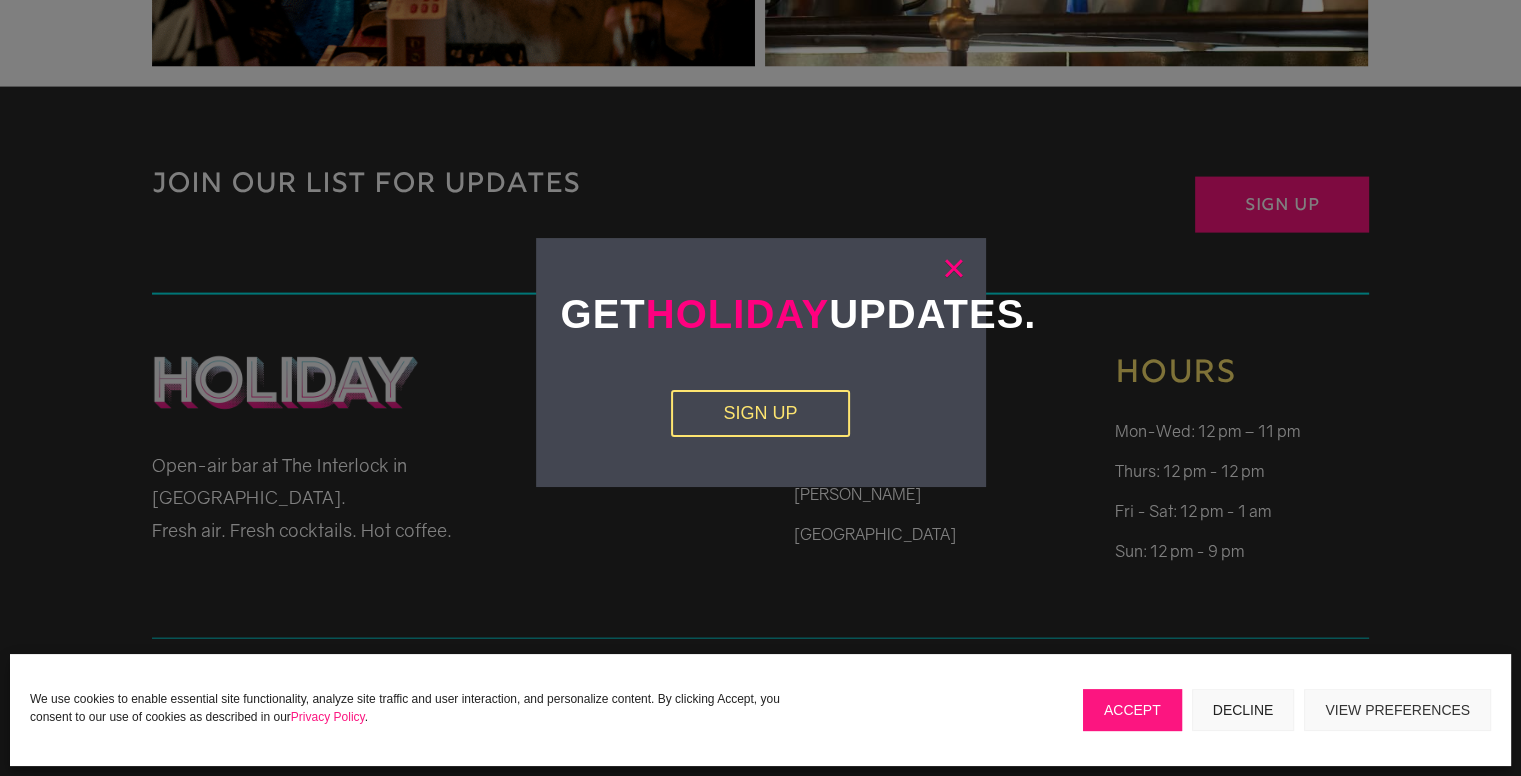 click on "×" at bounding box center [953, 268] 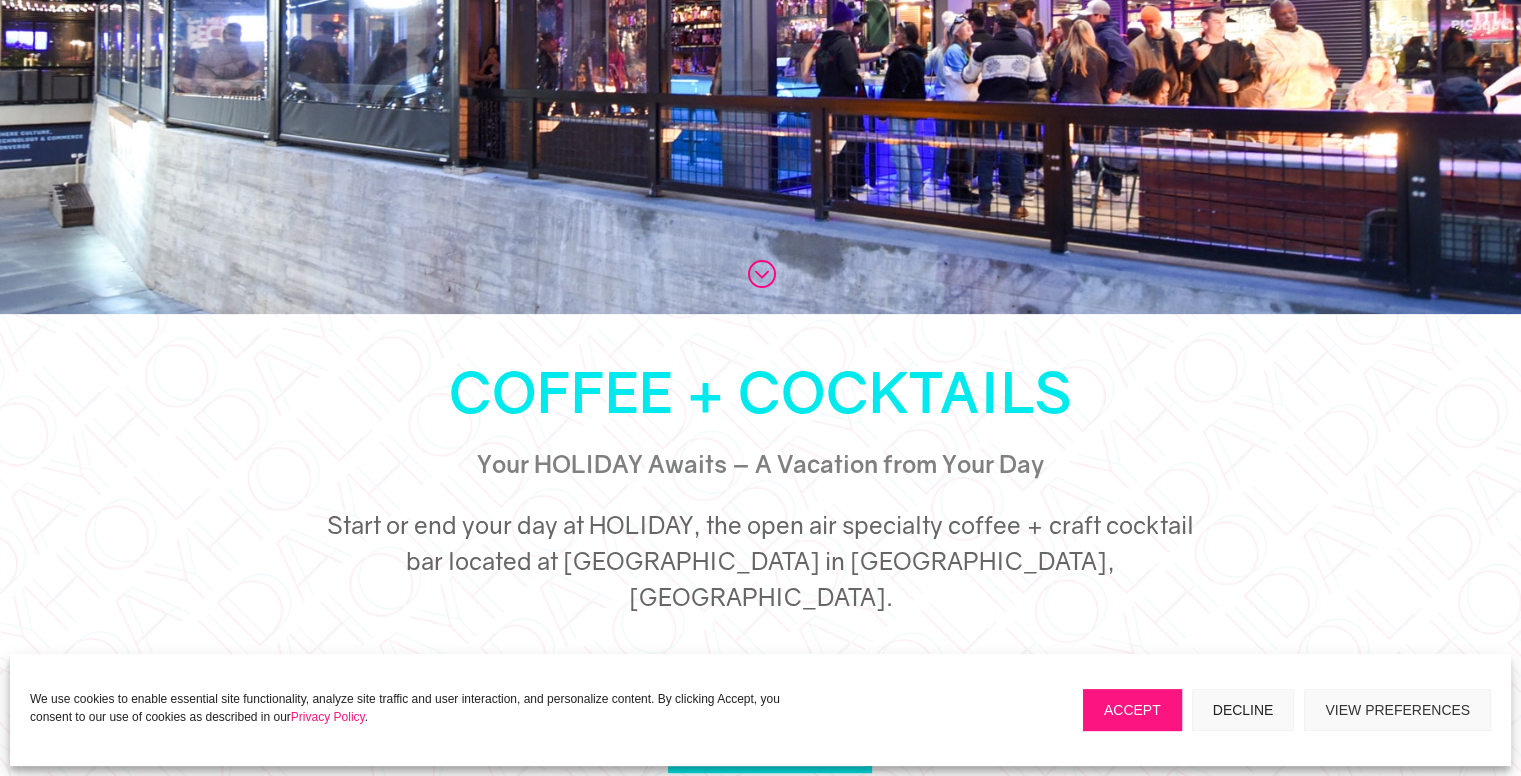 scroll, scrollTop: 0, scrollLeft: 0, axis: both 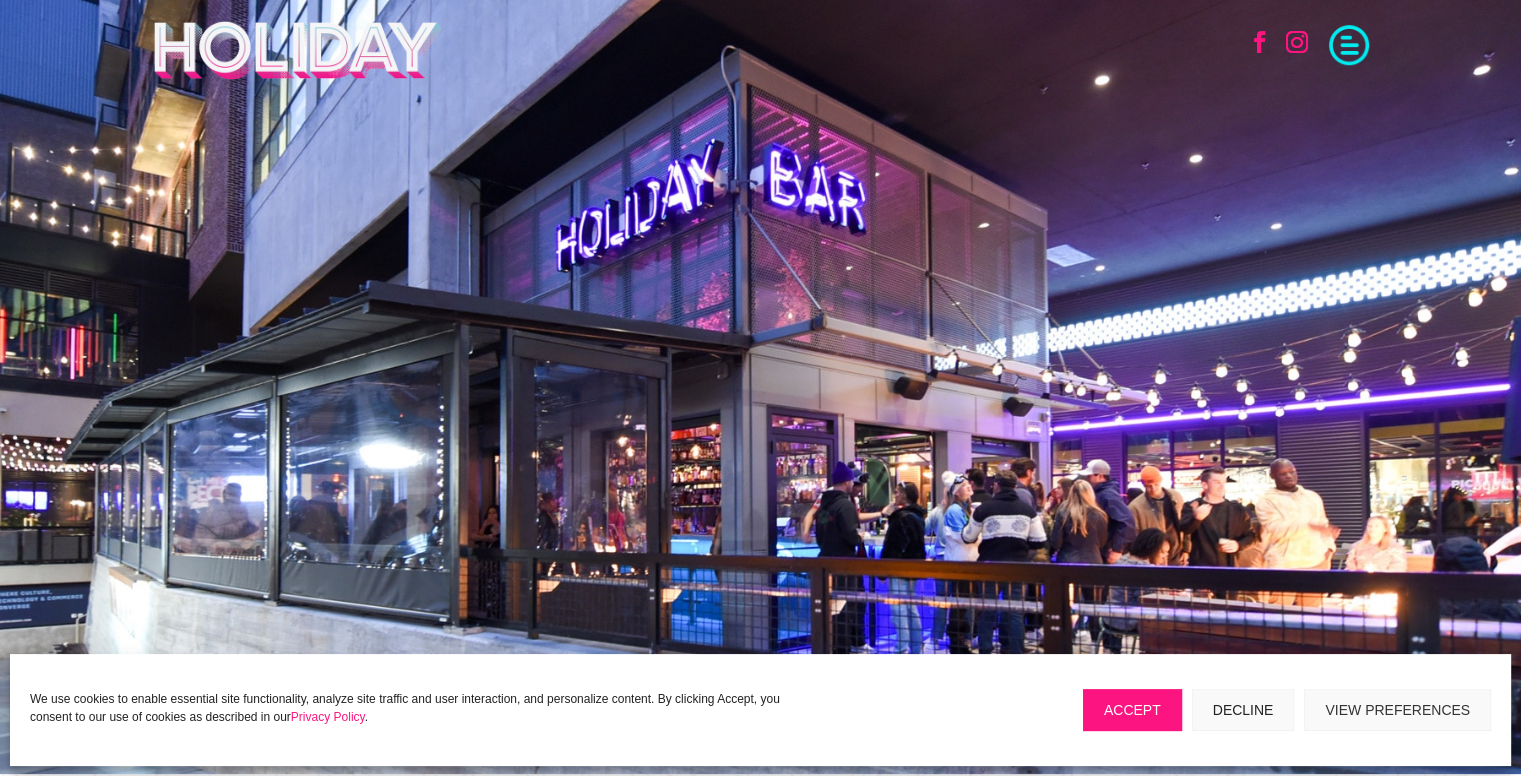 click at bounding box center (1349, 43) 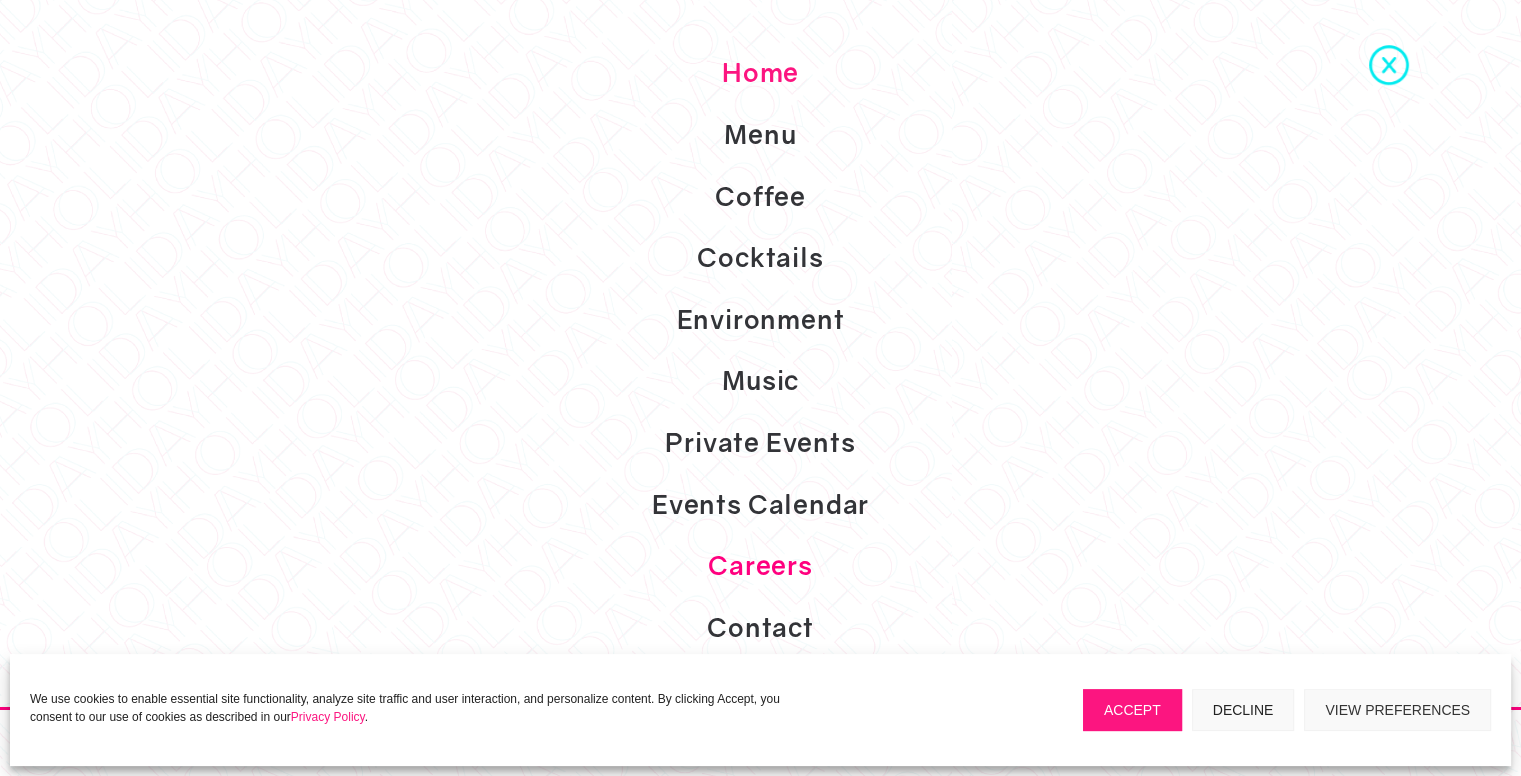 click on "Careers" at bounding box center (760, 566) 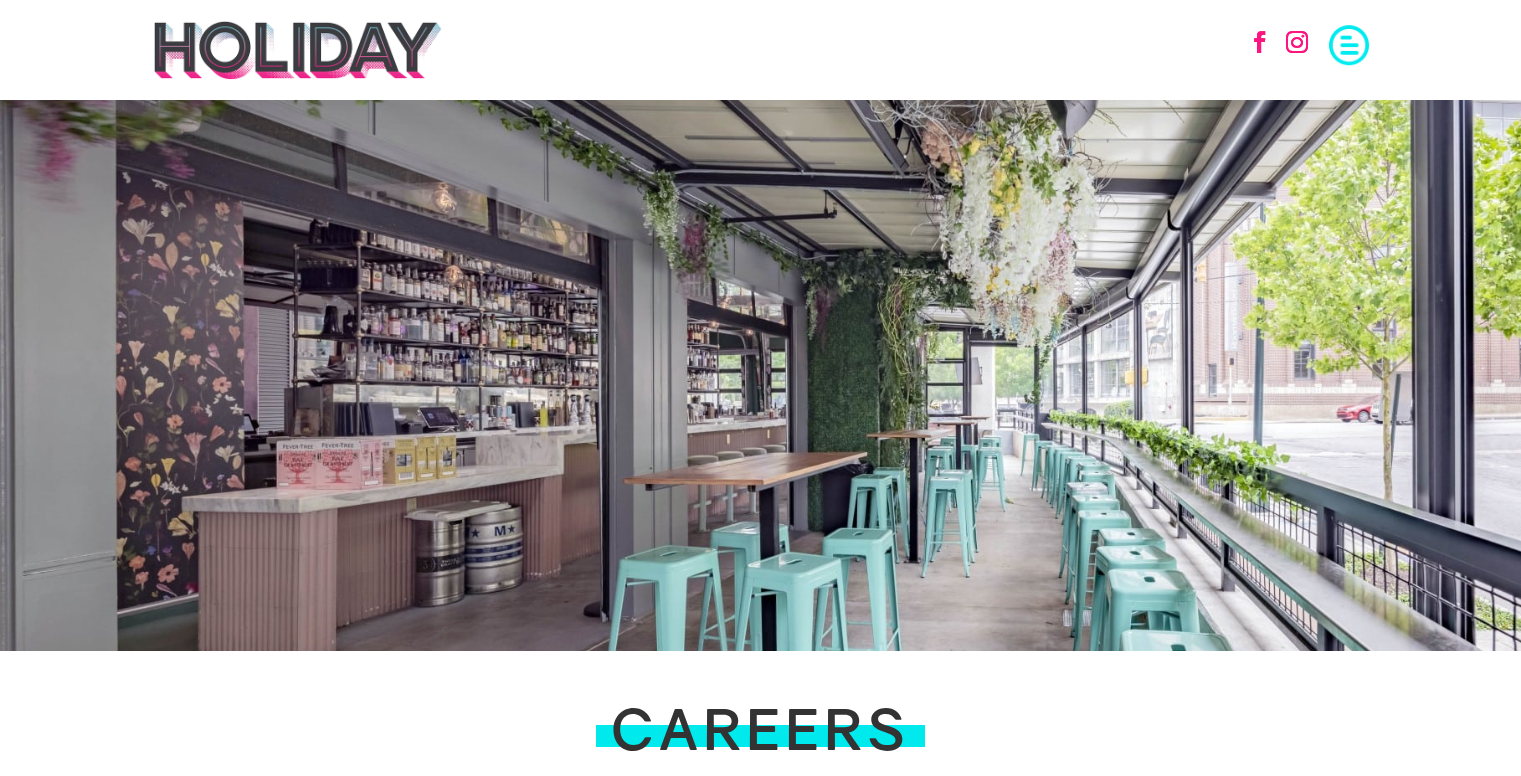 scroll, scrollTop: 0, scrollLeft: 0, axis: both 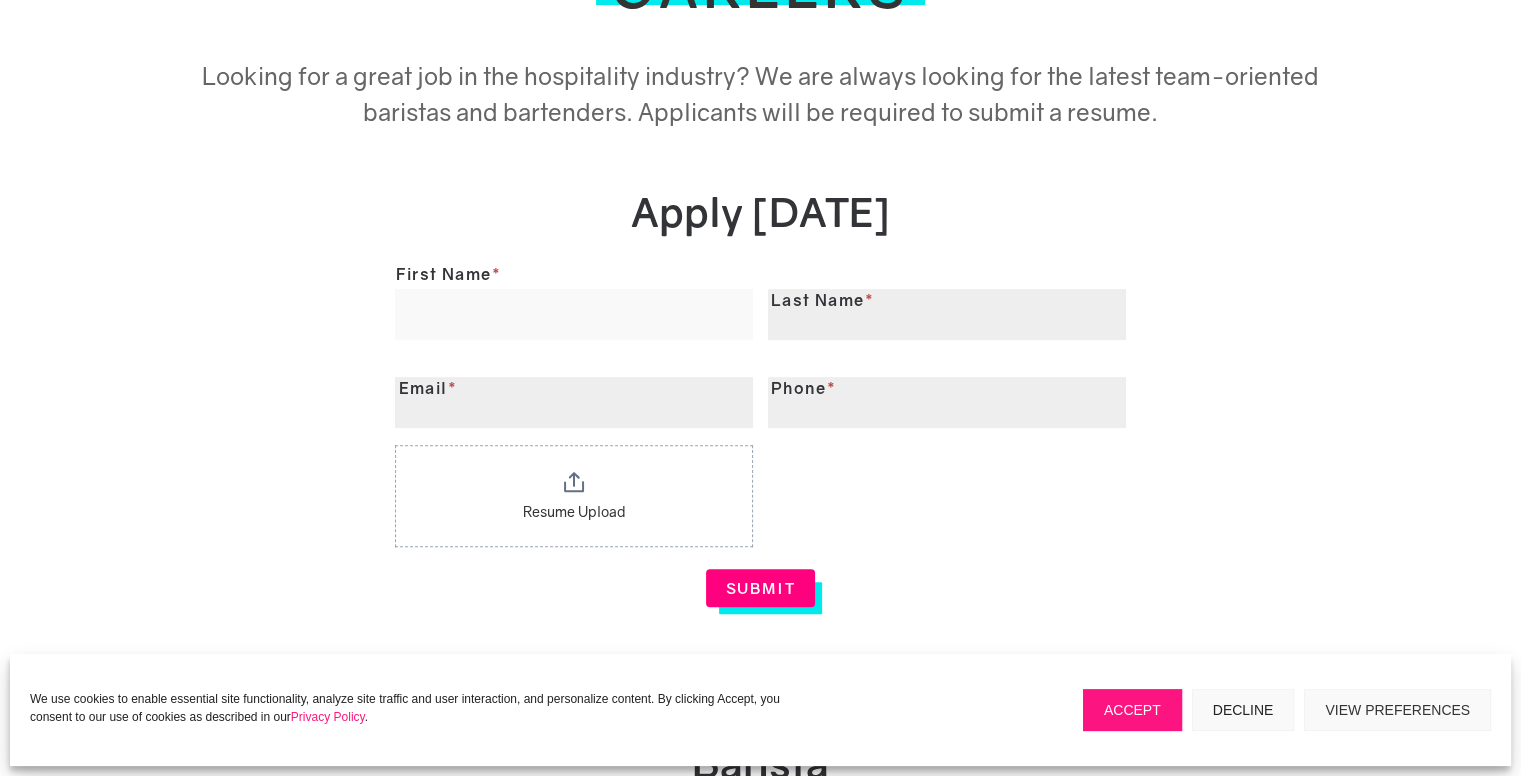 click on "First Name
*" at bounding box center (574, 314) 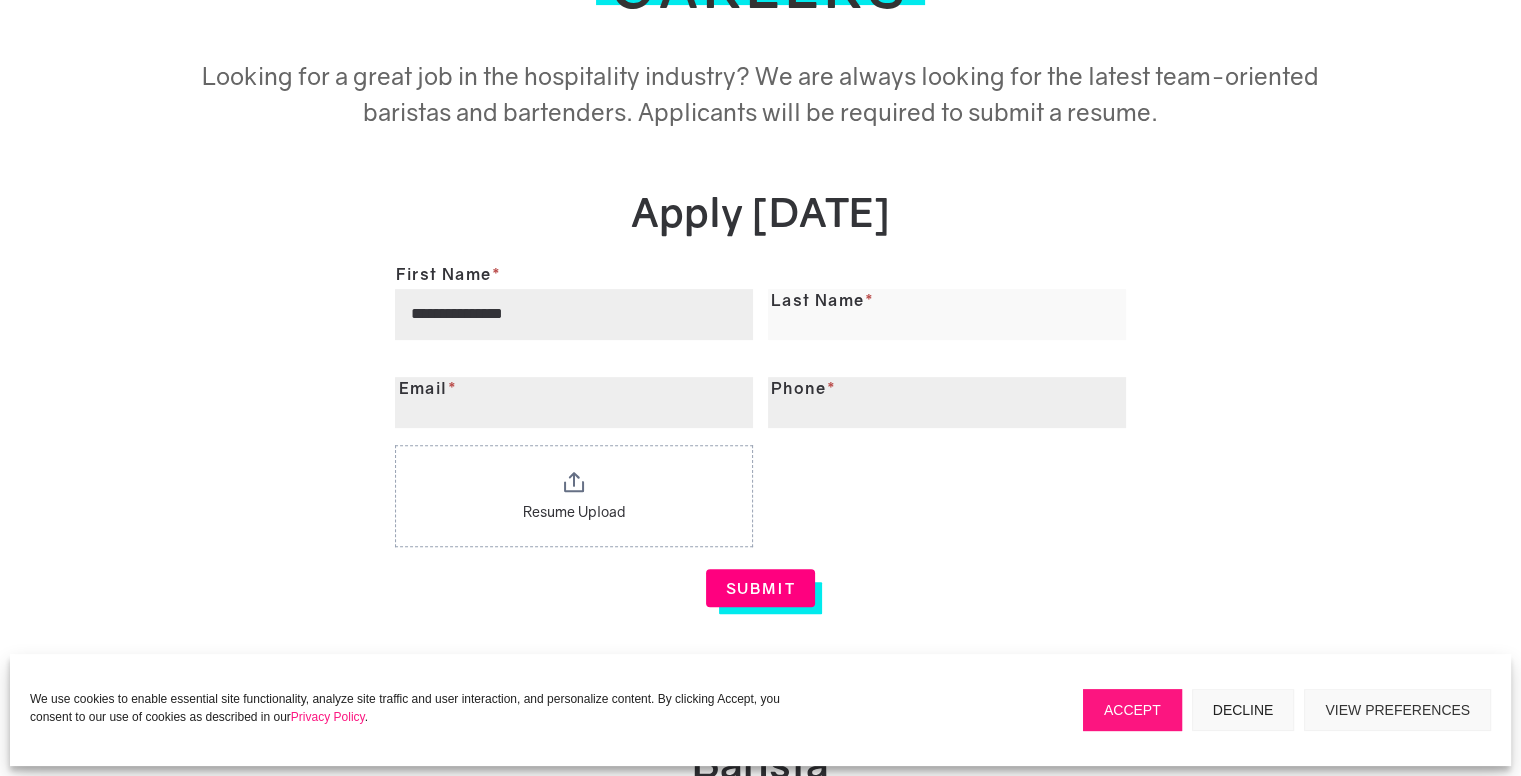 click on "Last Name
*" at bounding box center (947, 314) 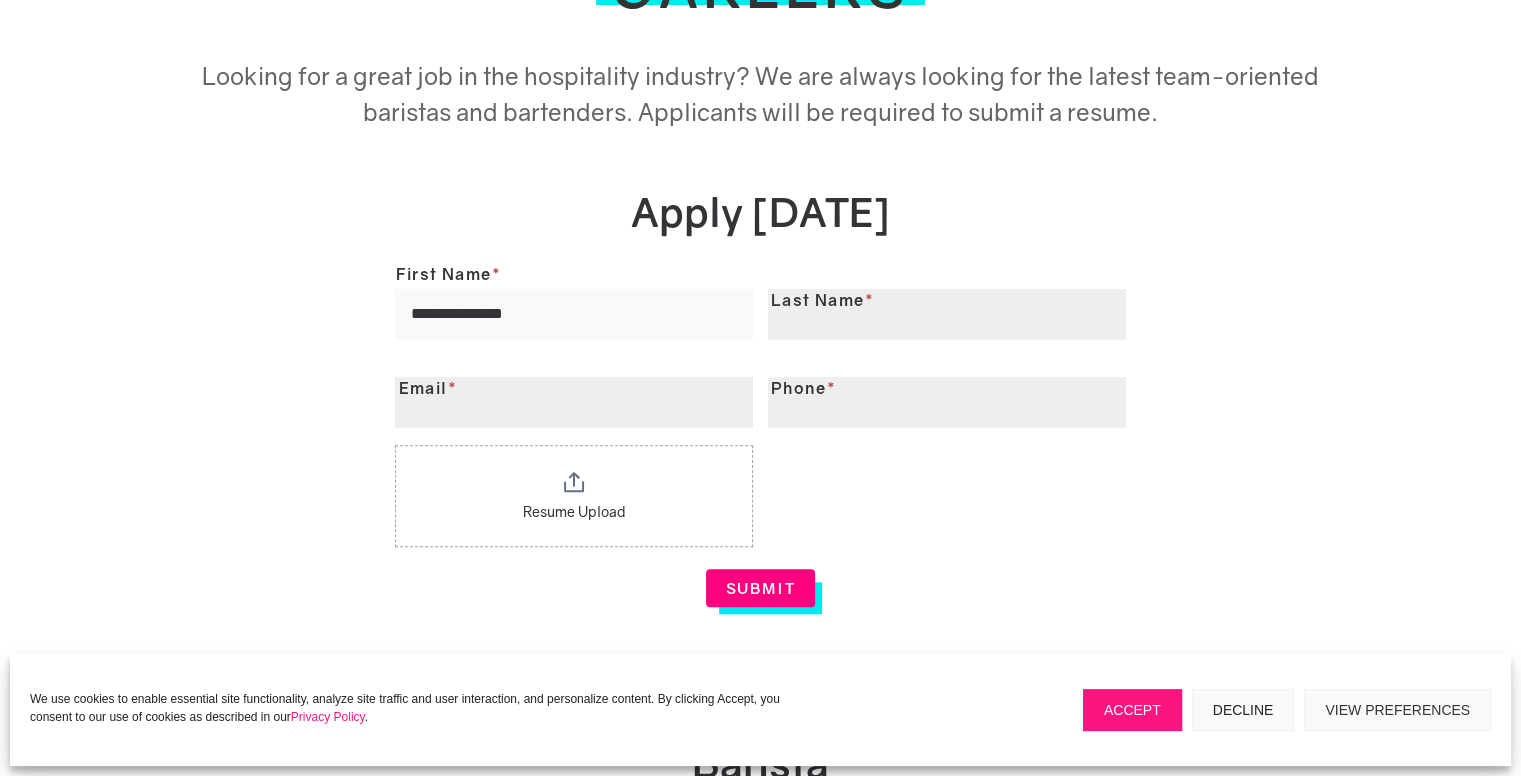 click on "**********" at bounding box center (574, 314) 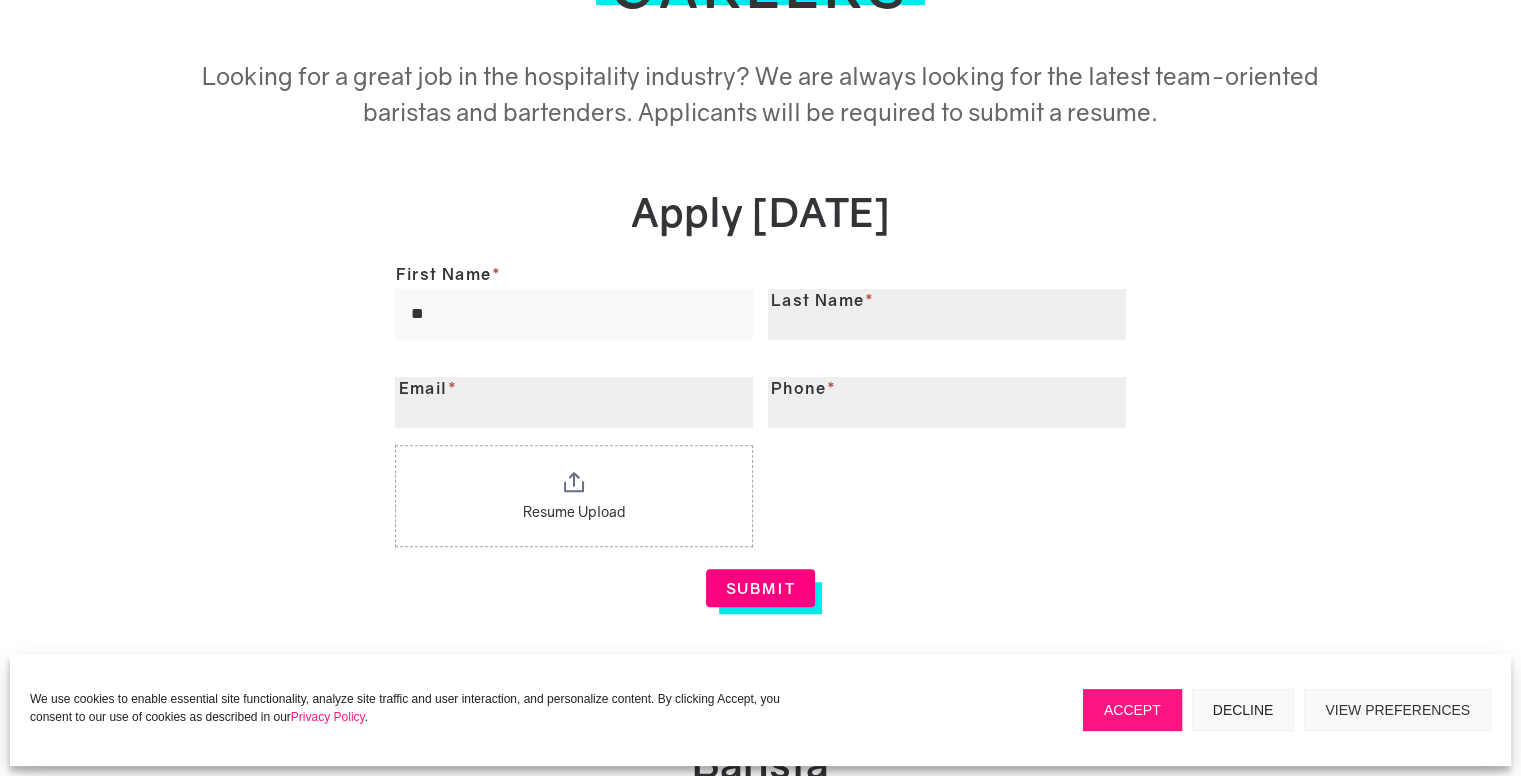 type on "*" 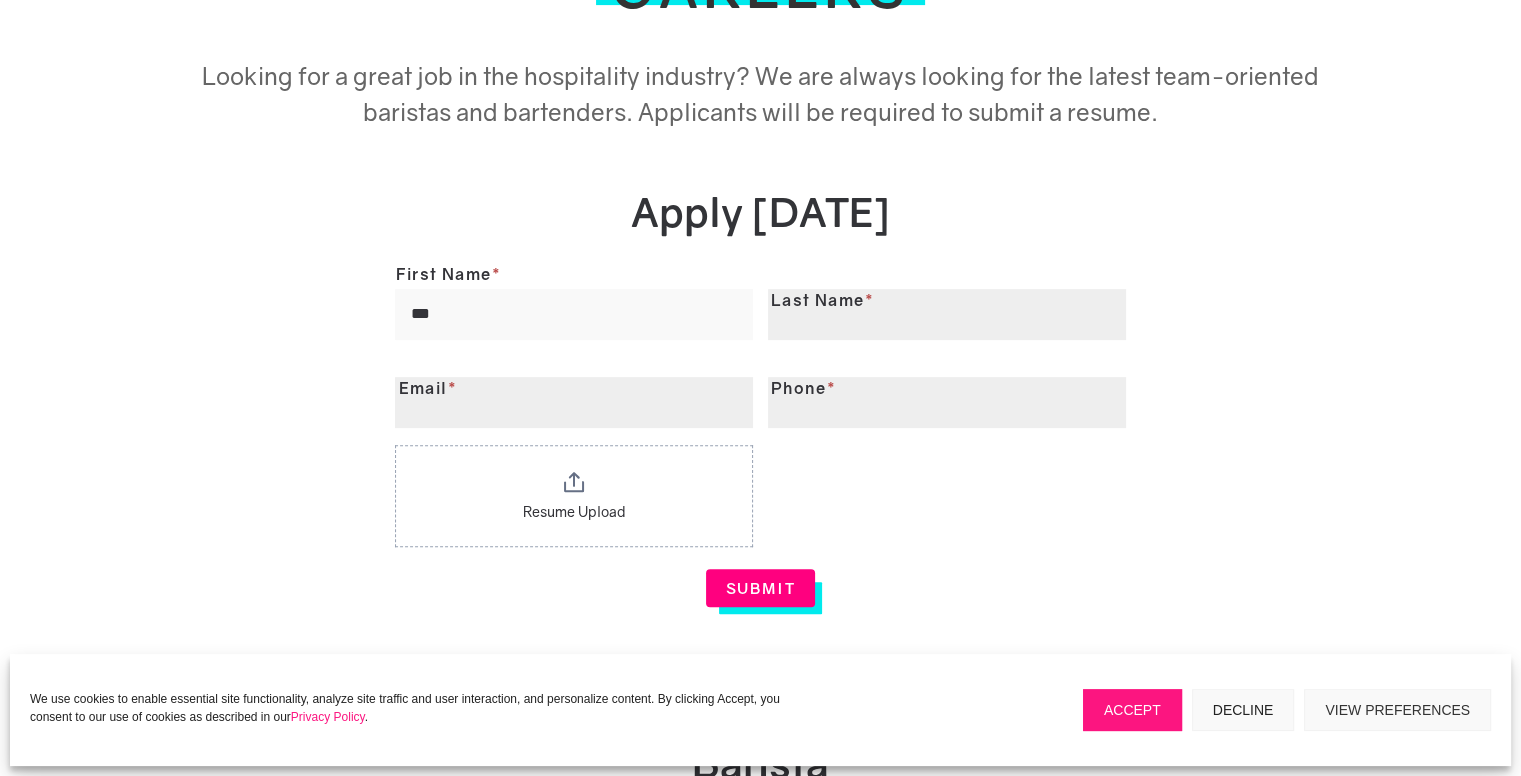 type on "***" 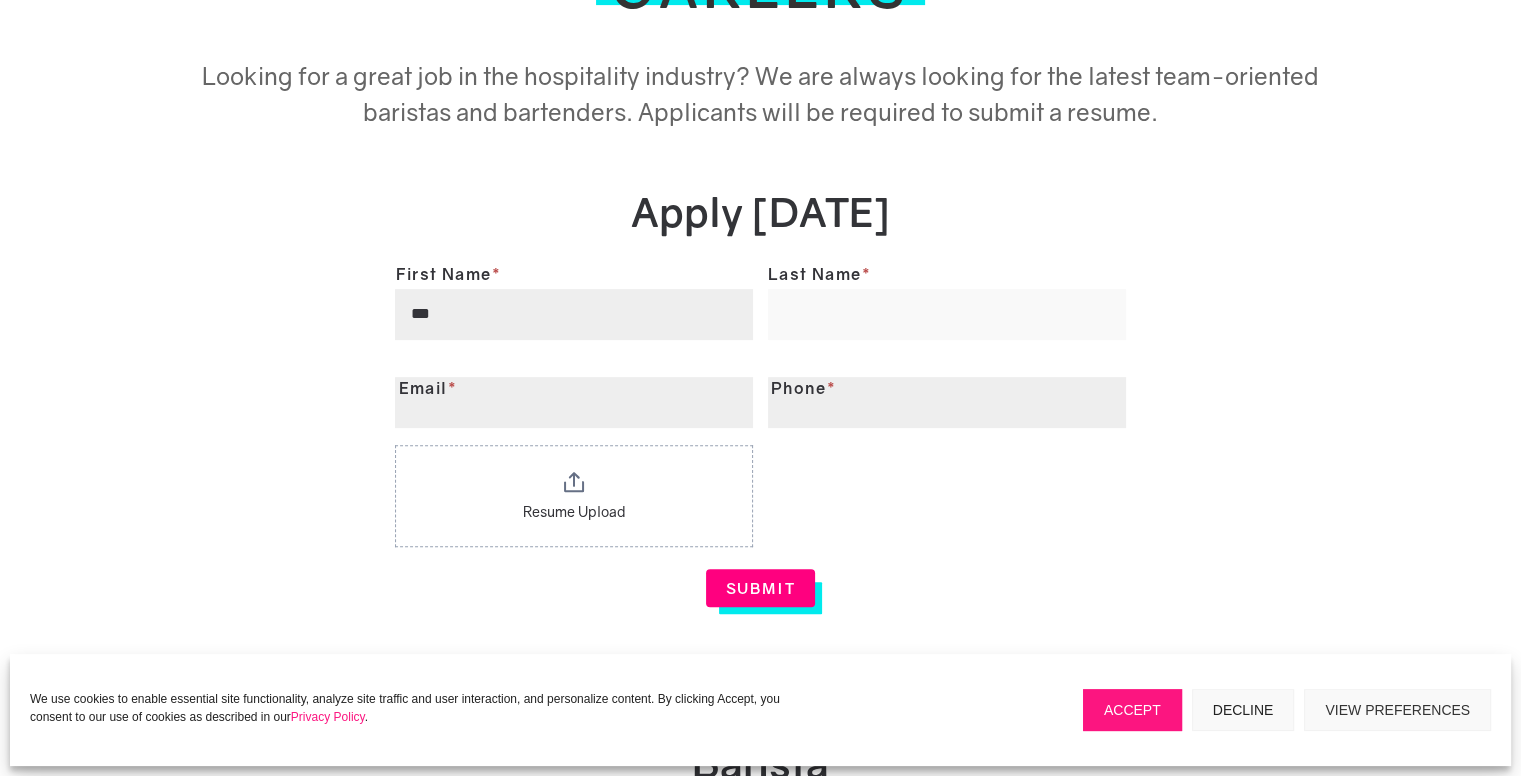 click on "Last Name
*" at bounding box center (947, 314) 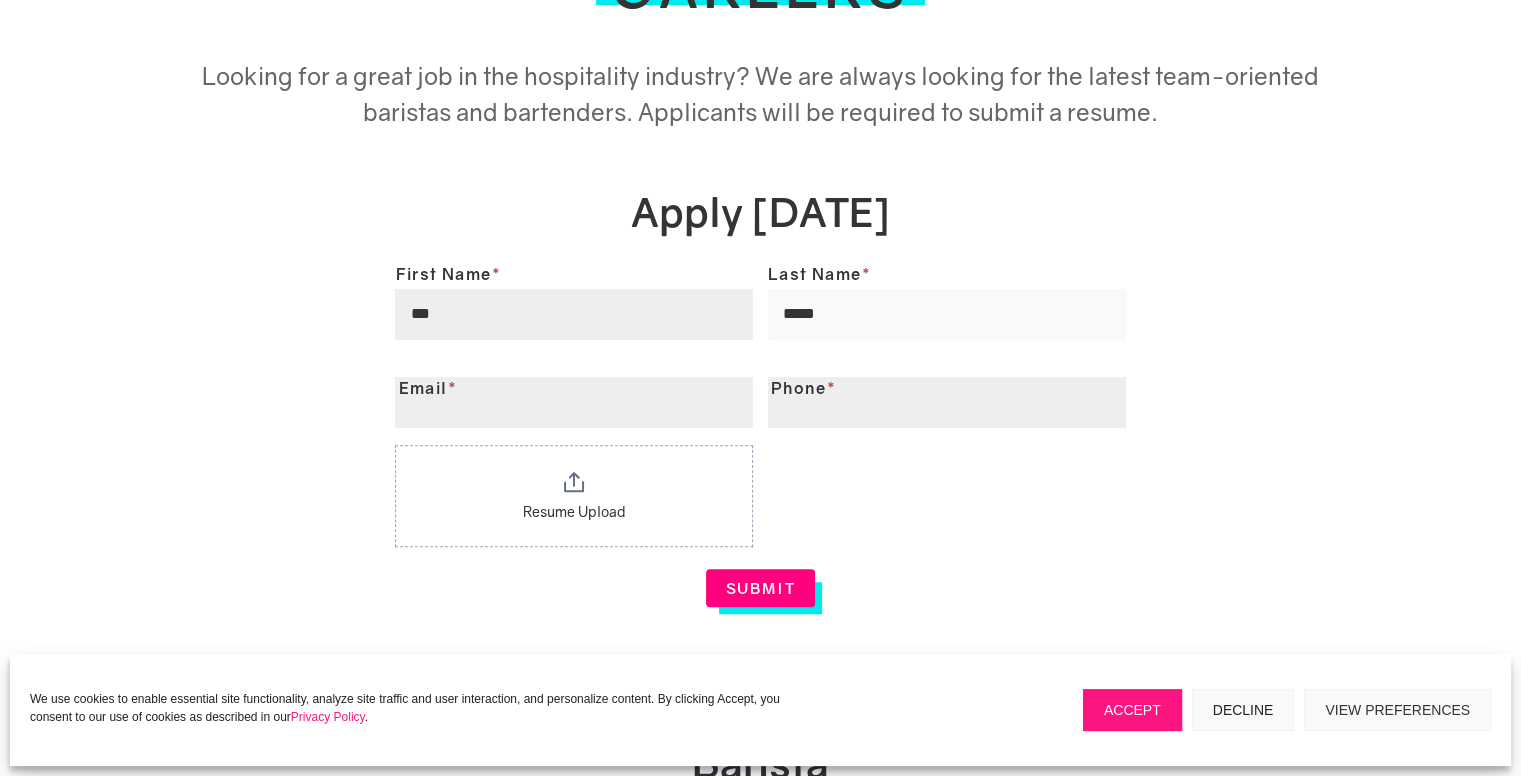 type on "*****" 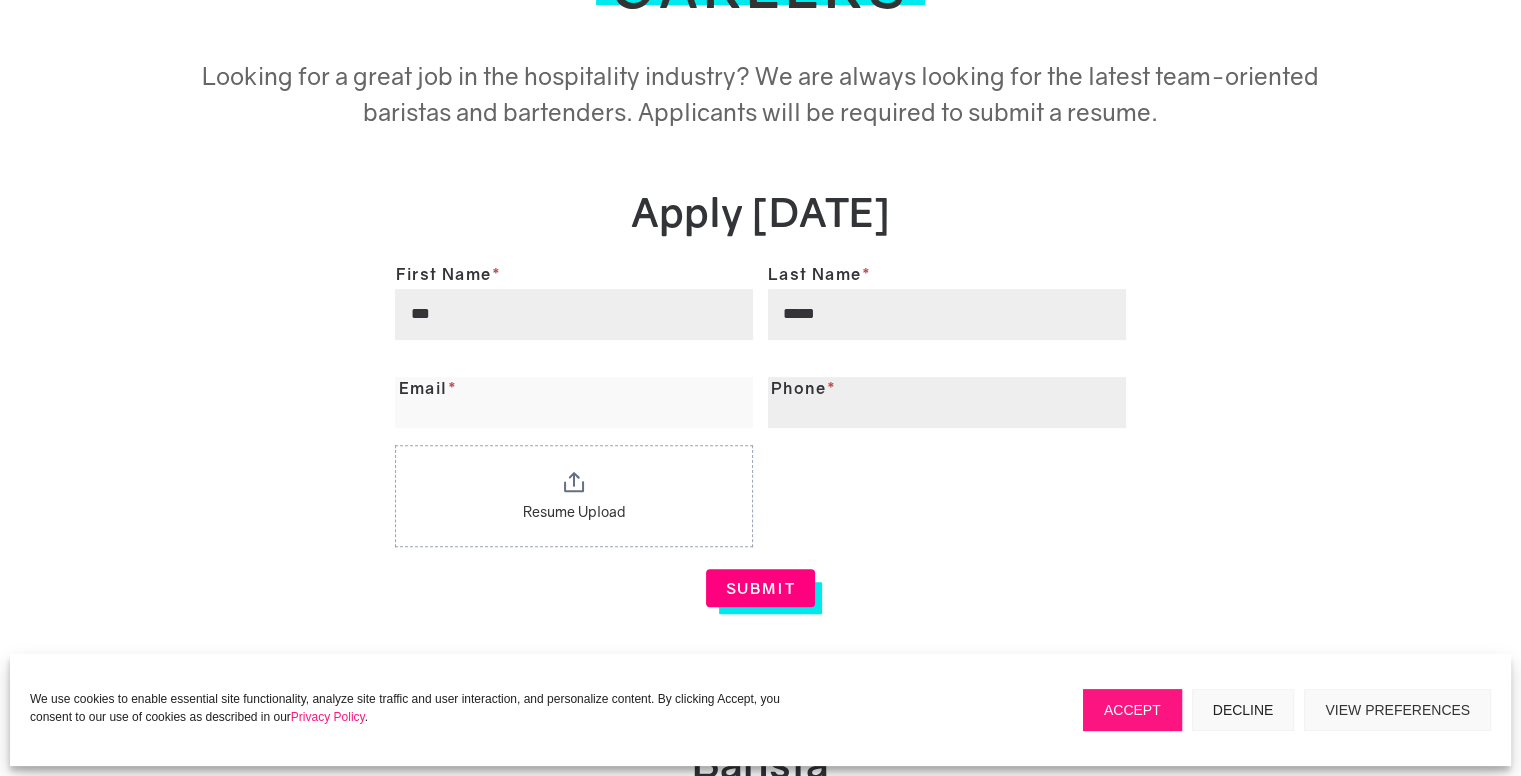 click on "Email
*" at bounding box center (574, 402) 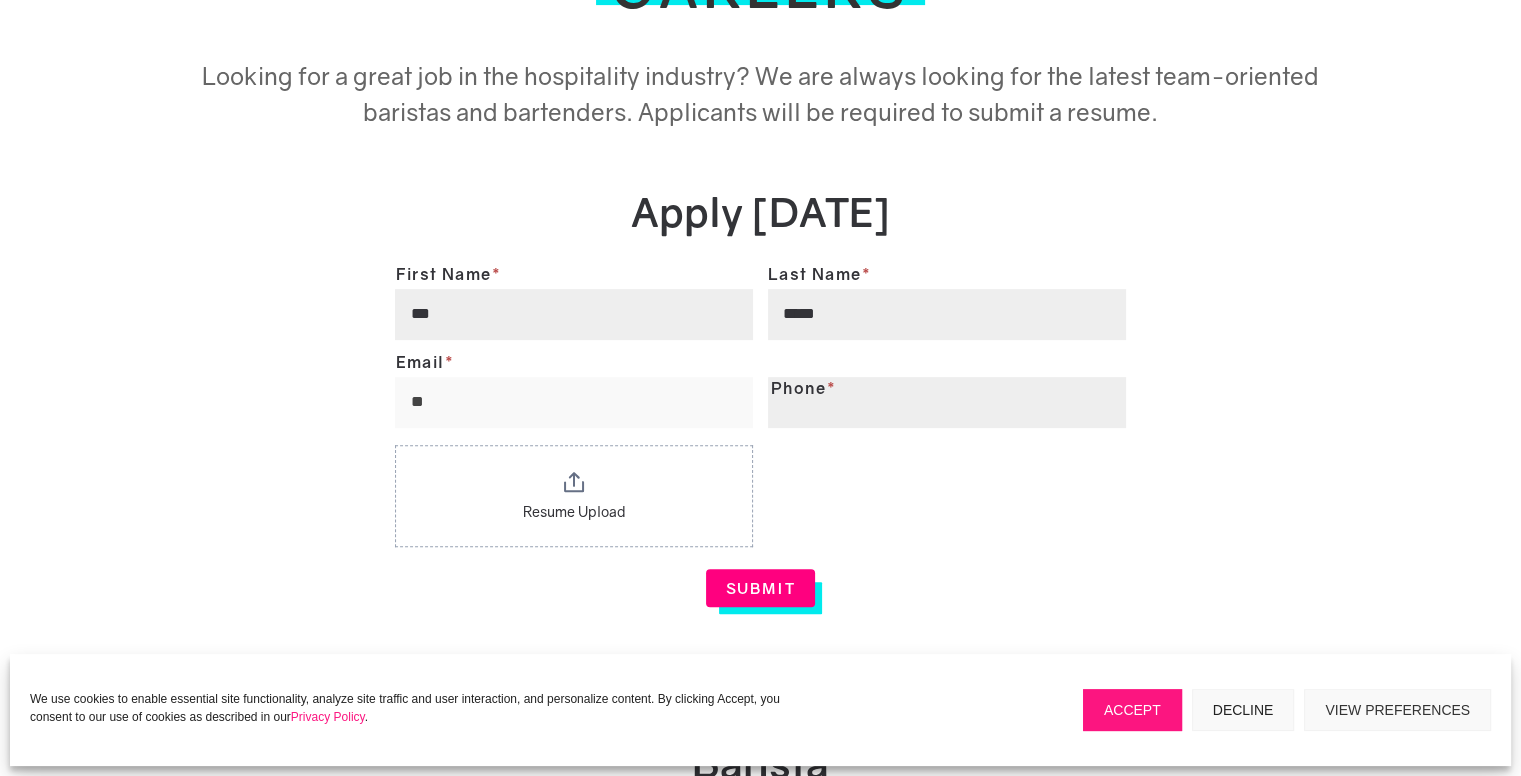 type on "*" 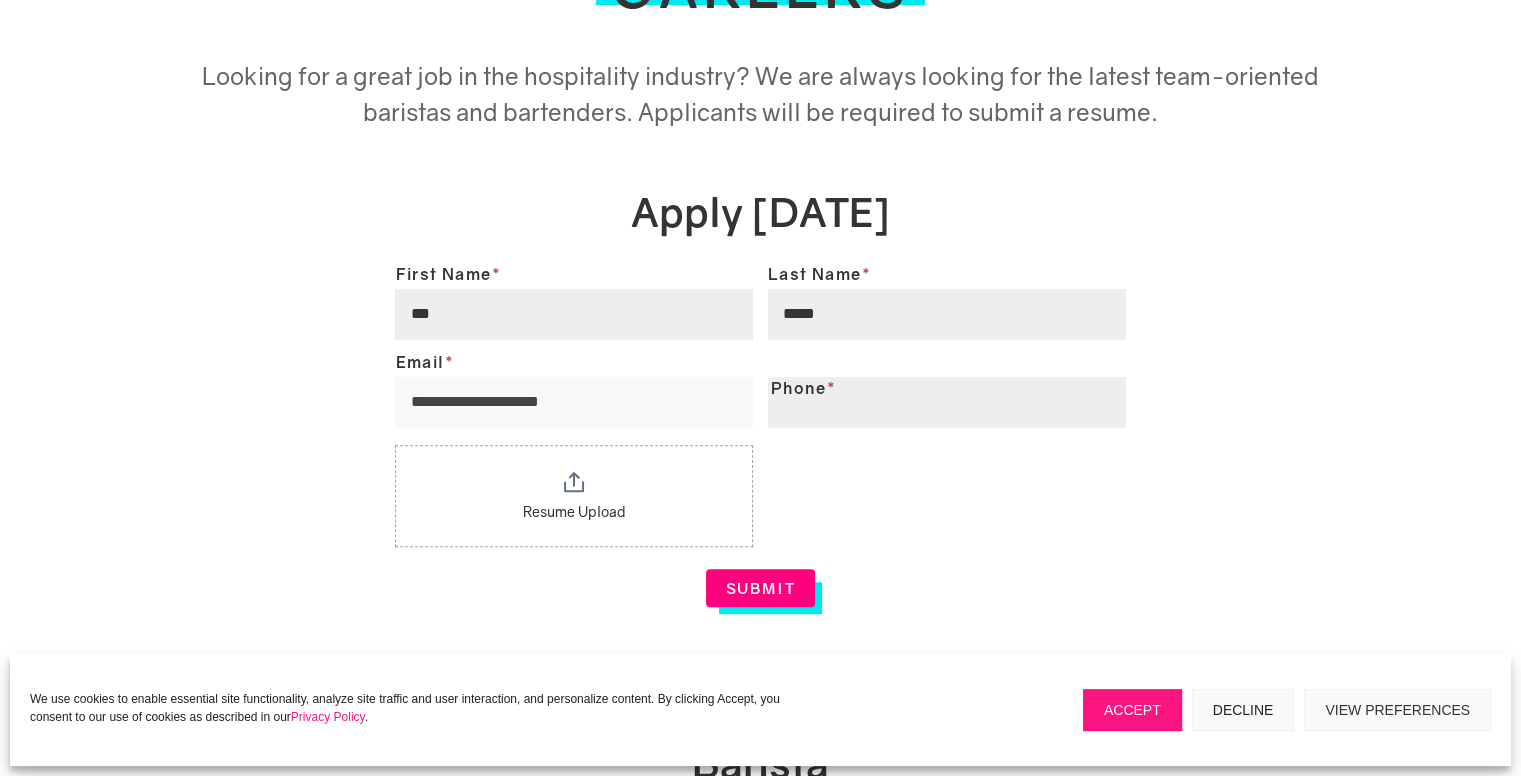 type on "**********" 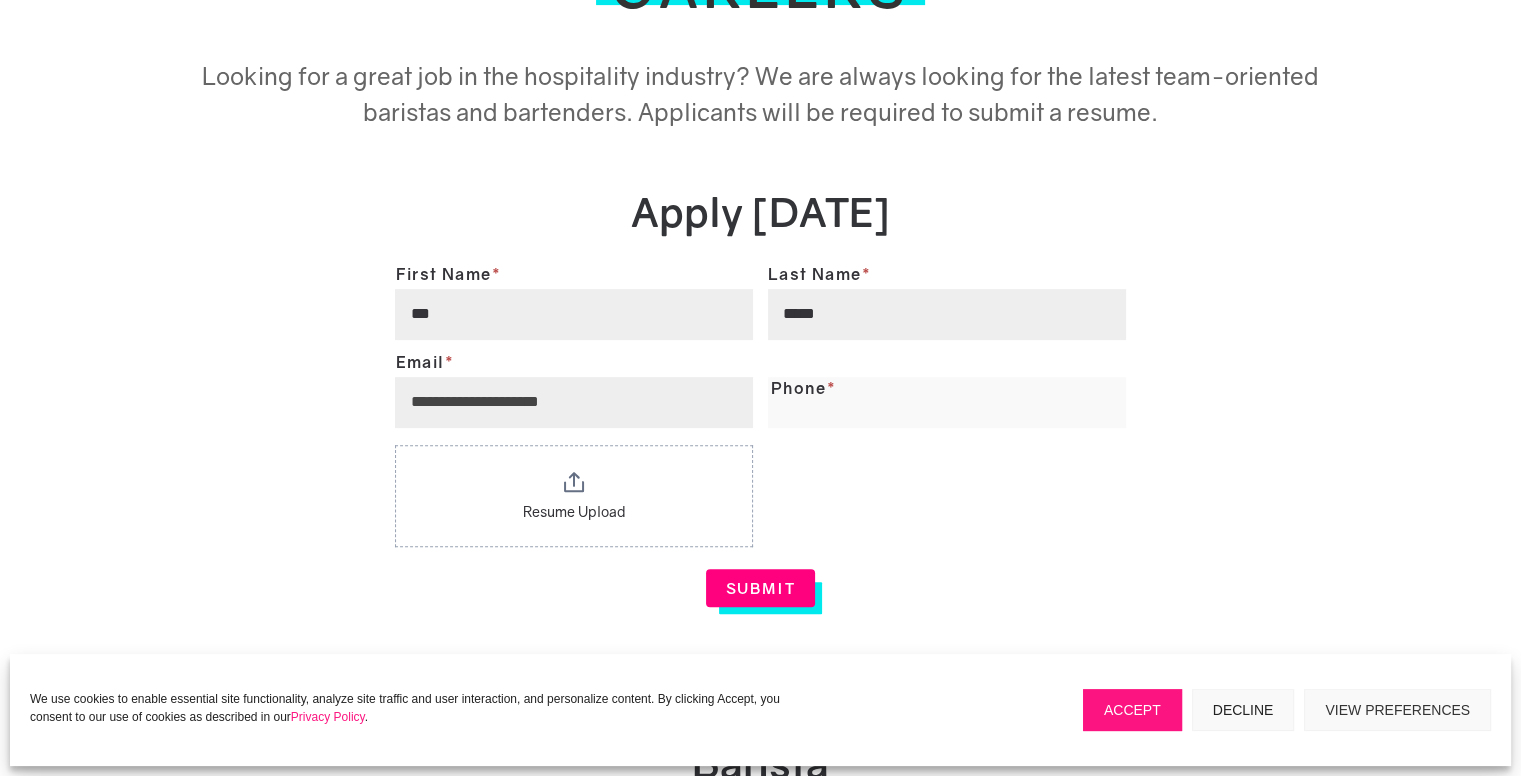 click on "Phone
*" at bounding box center (947, 402) 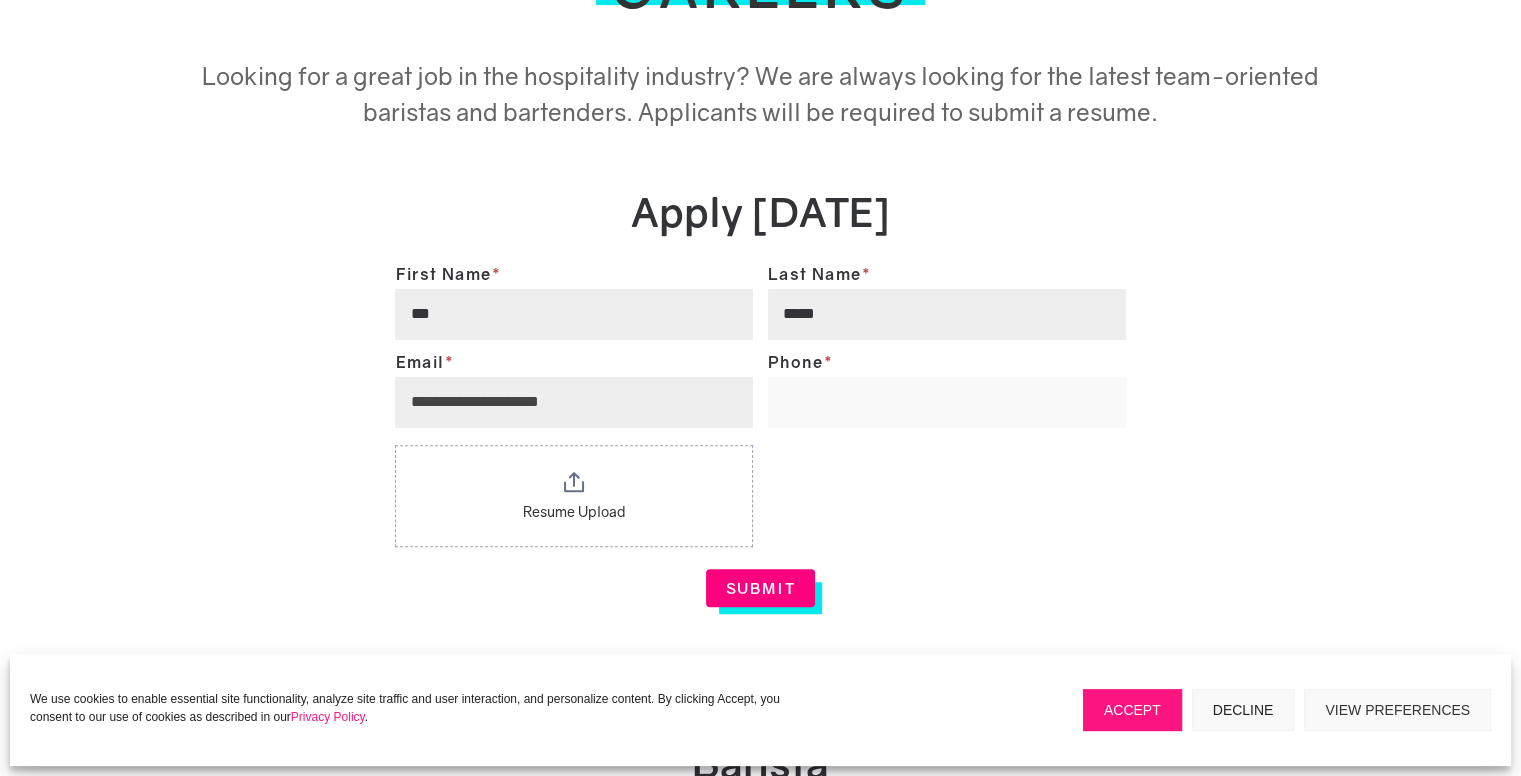 paste on "**********" 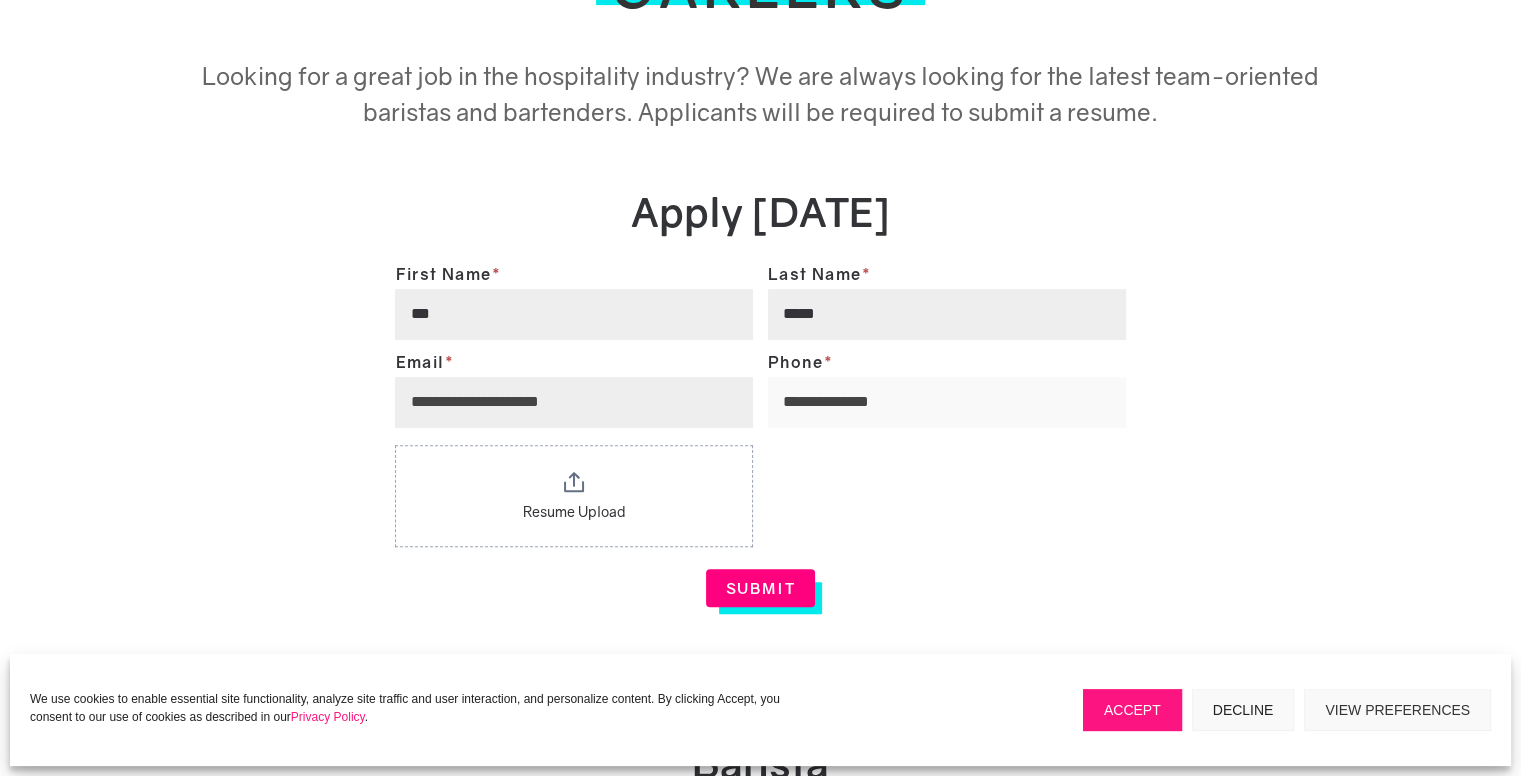 type on "**********" 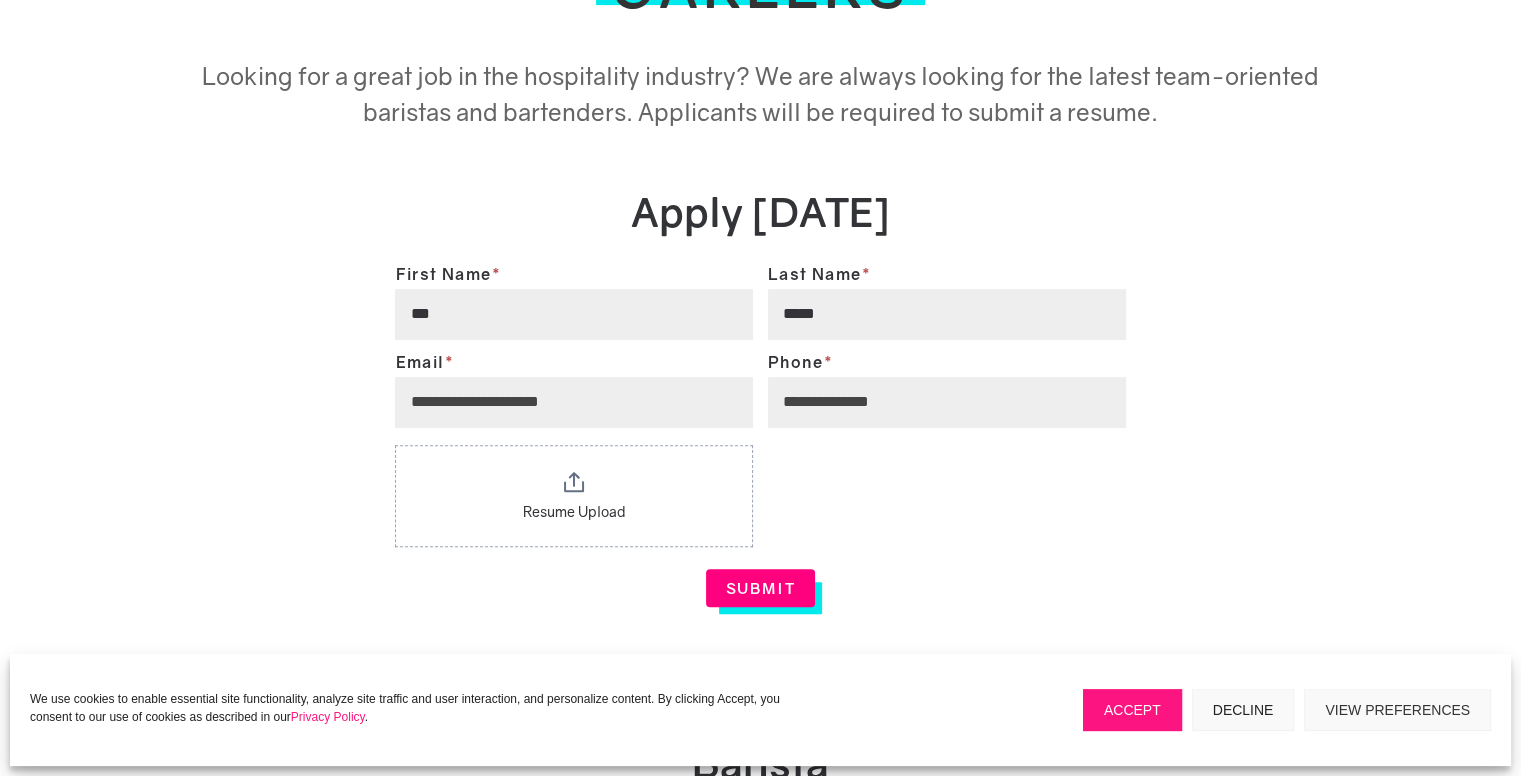 click on "Resume Upload
Choose File
Maximum file size: 10.49MB" at bounding box center (574, 496) 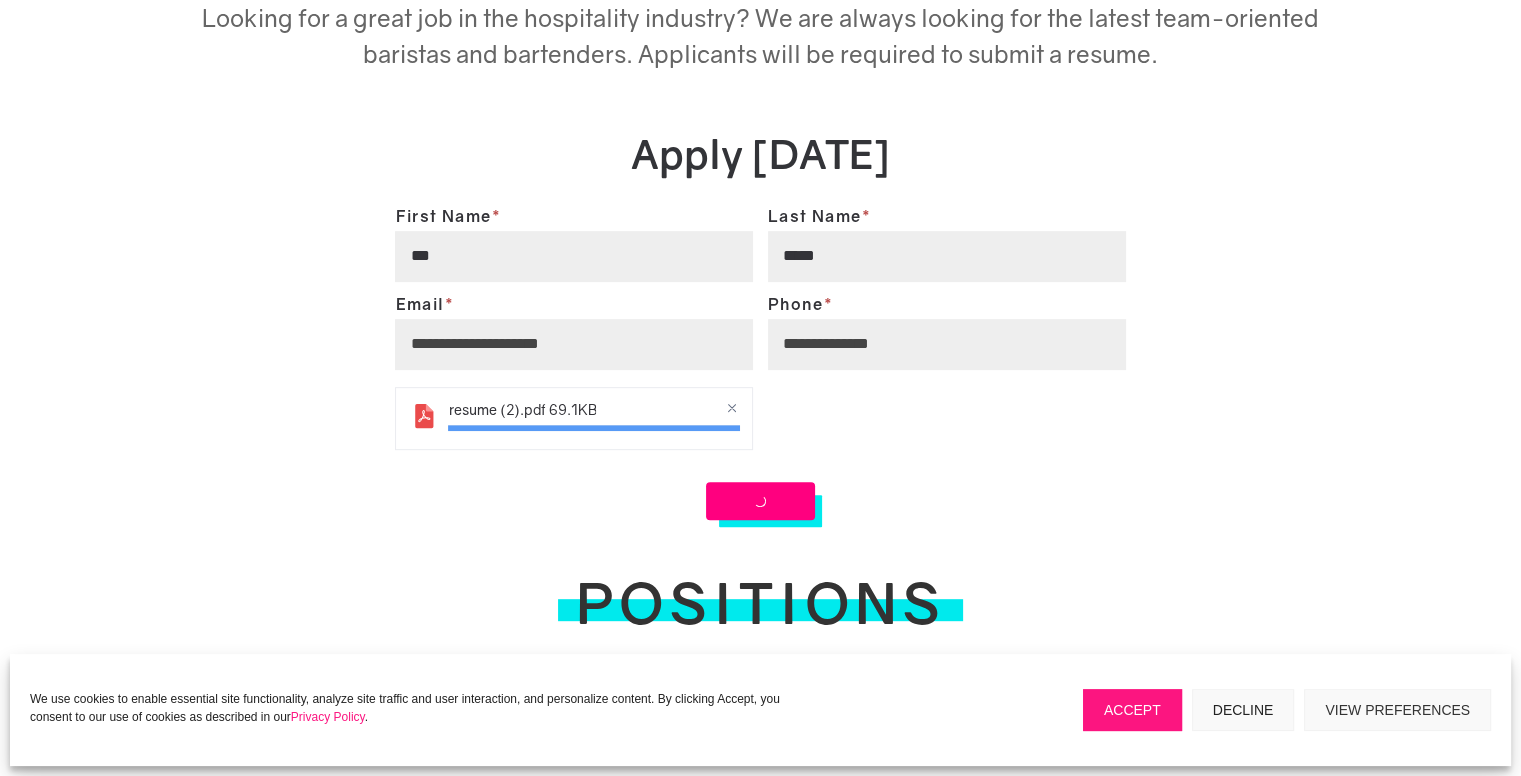 scroll, scrollTop: 788, scrollLeft: 0, axis: vertical 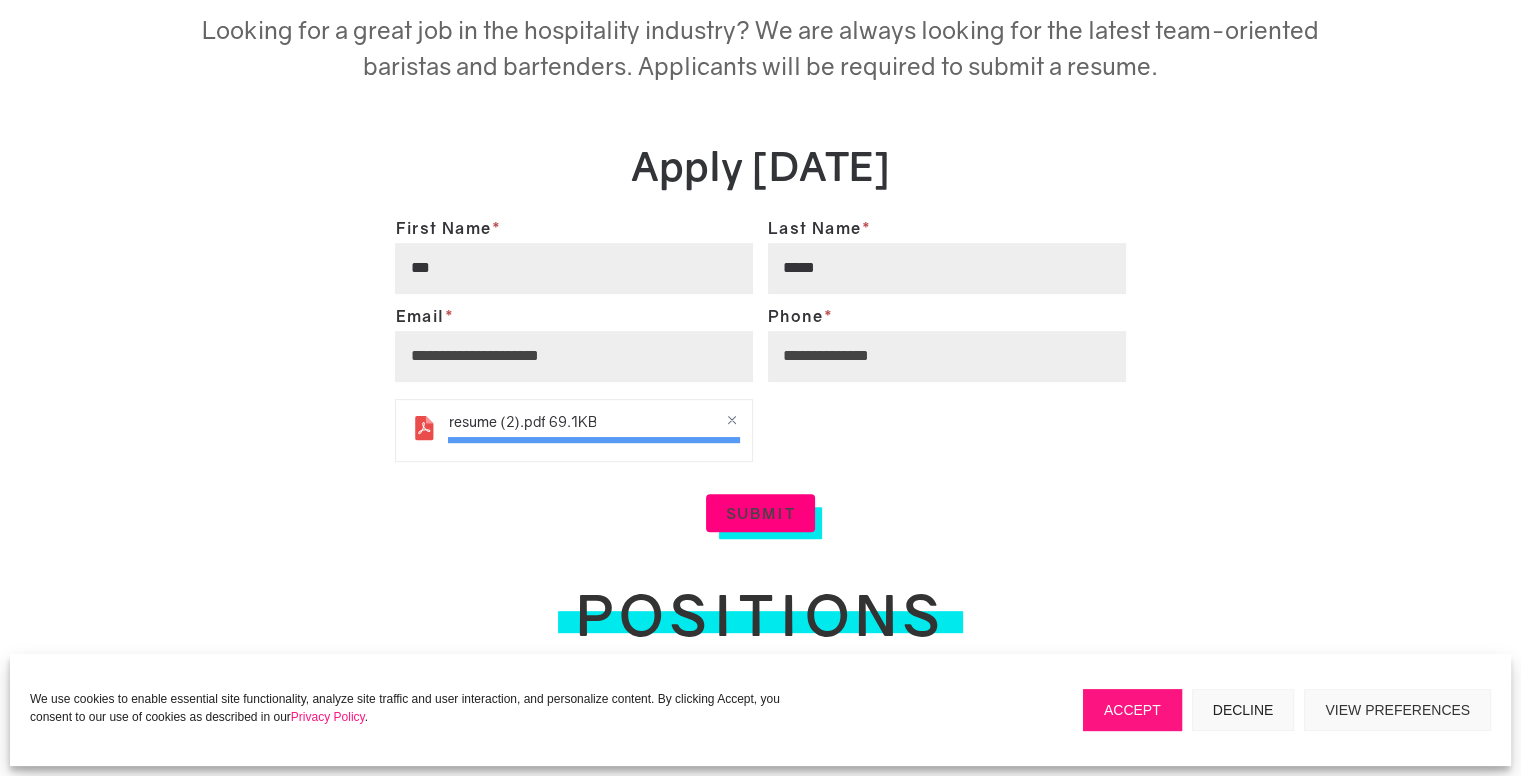 click on "Submit" at bounding box center (761, 513) 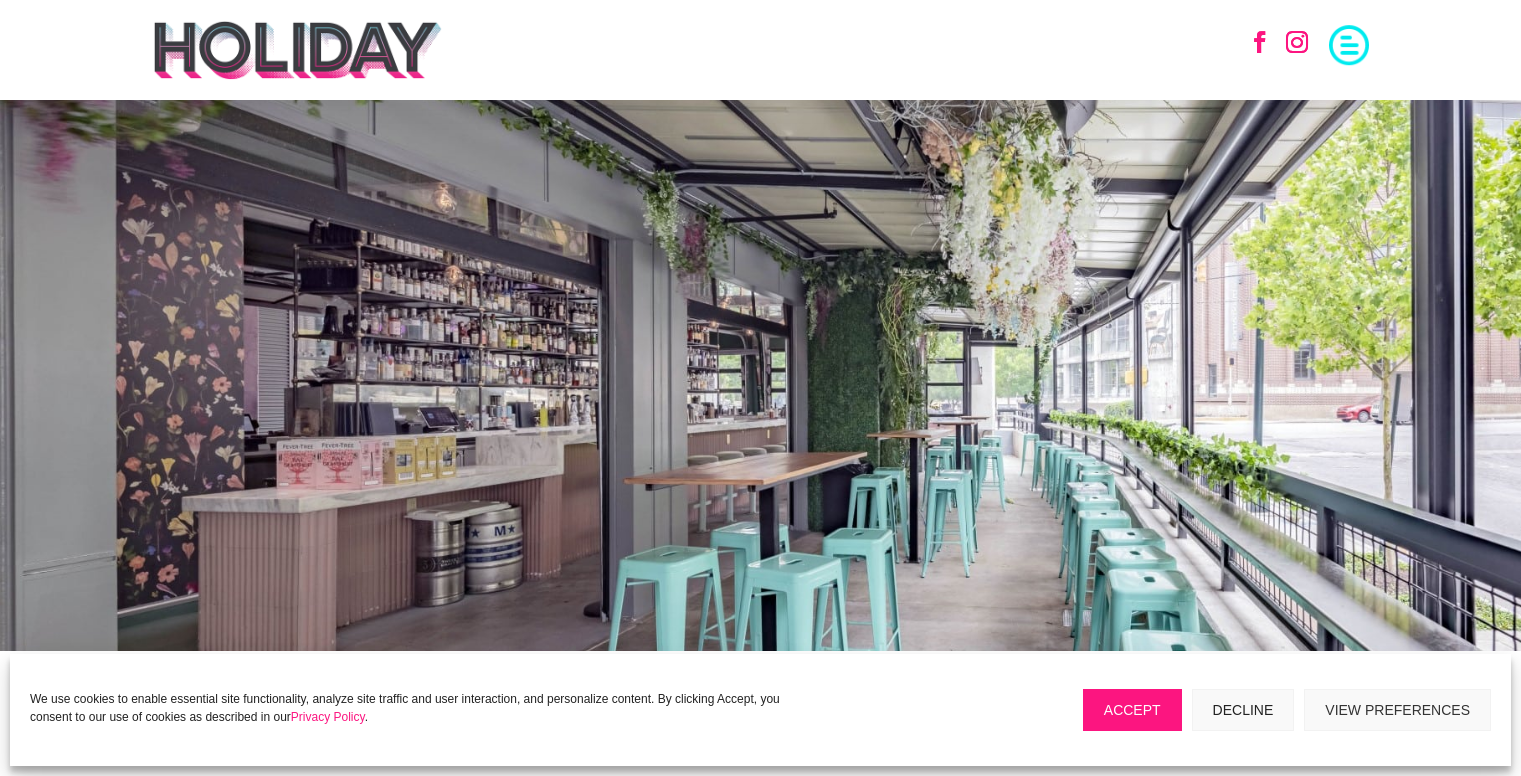 scroll, scrollTop: 1001, scrollLeft: 0, axis: vertical 